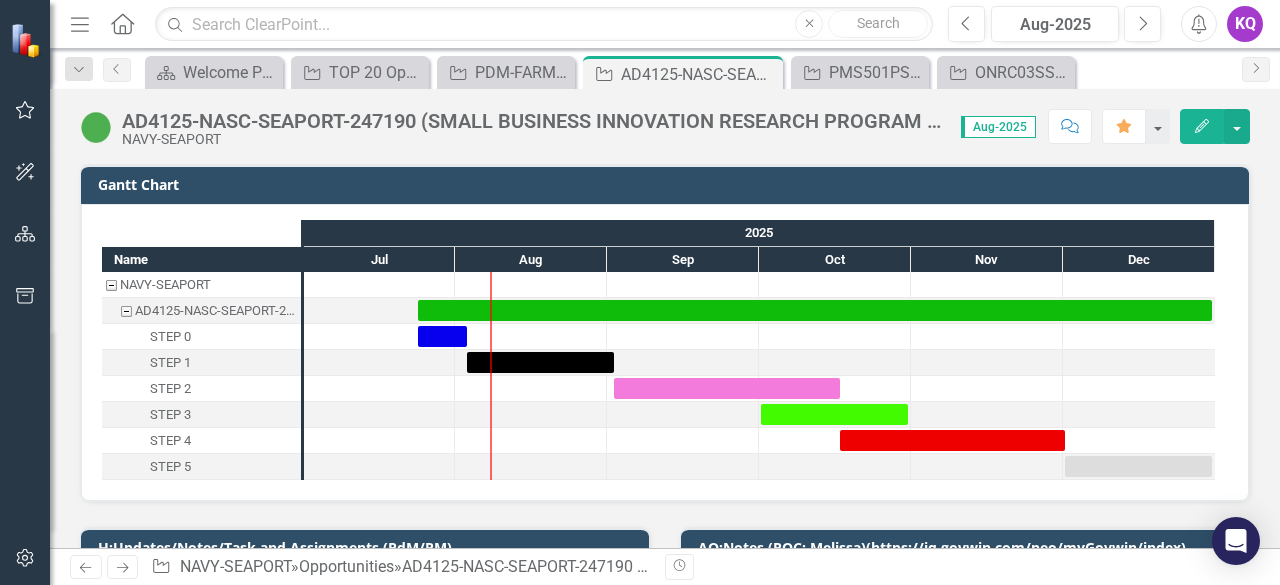 scroll, scrollTop: 0, scrollLeft: 0, axis: both 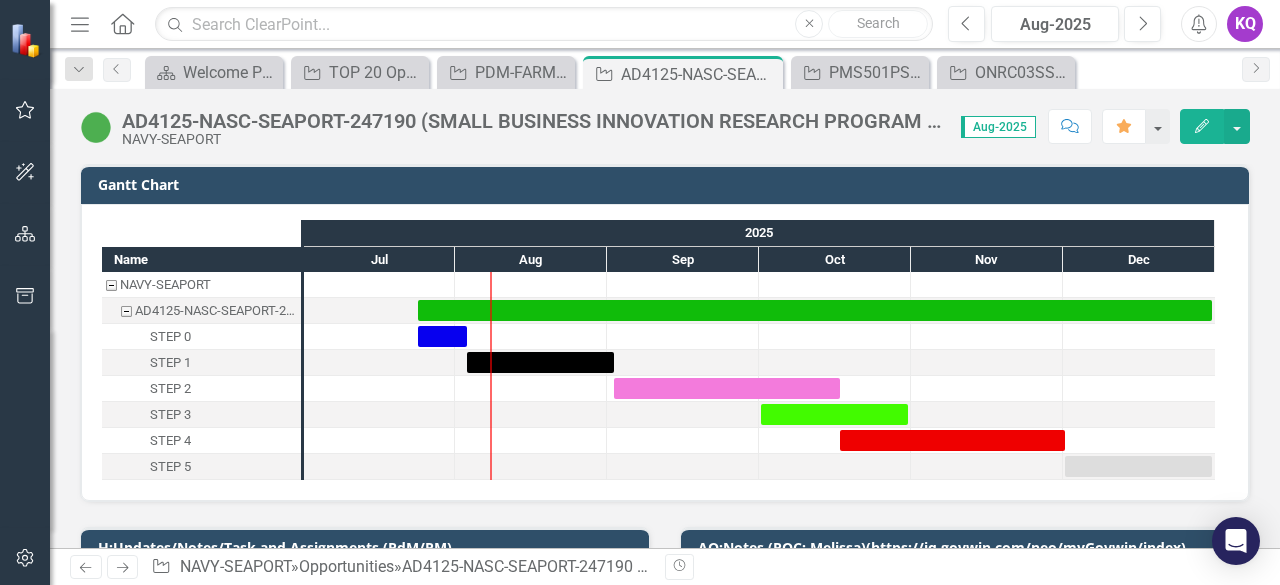 click on "Menu" at bounding box center (80, 24) 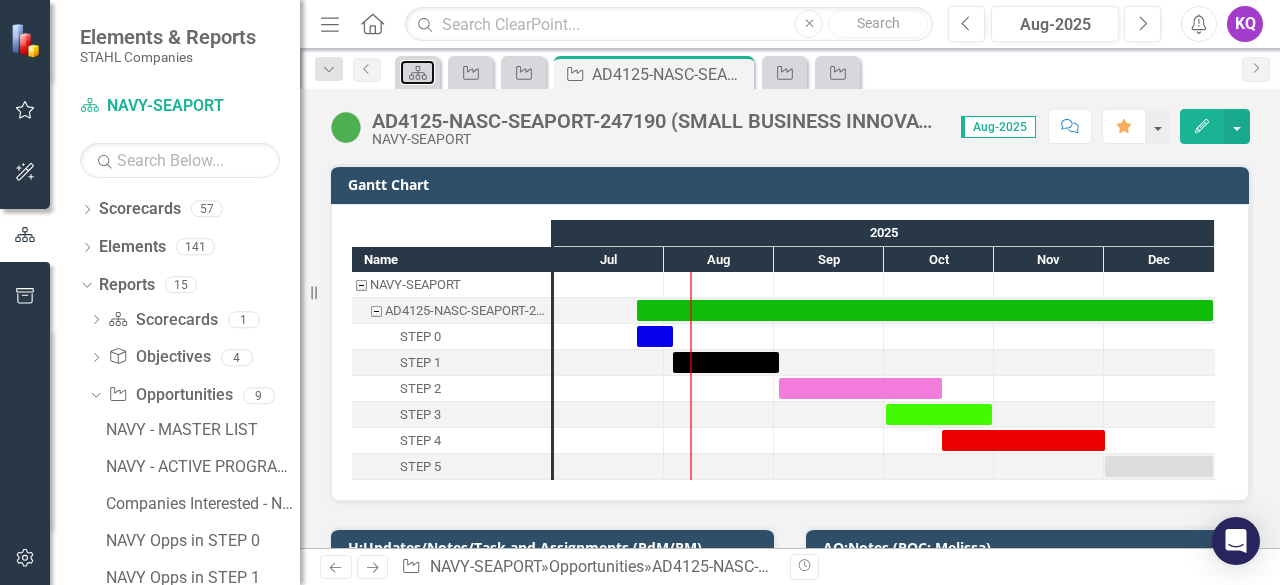 drag, startPoint x: 410, startPoint y: 74, endPoint x: 288, endPoint y: 113, distance: 128.082 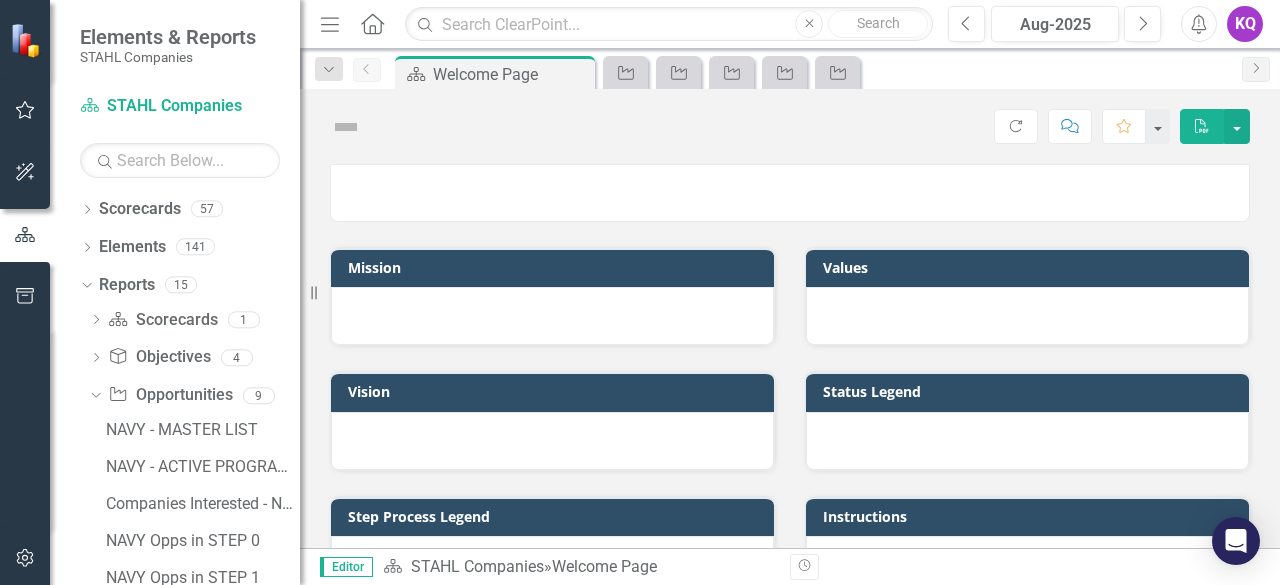 click at bounding box center (25, 111) 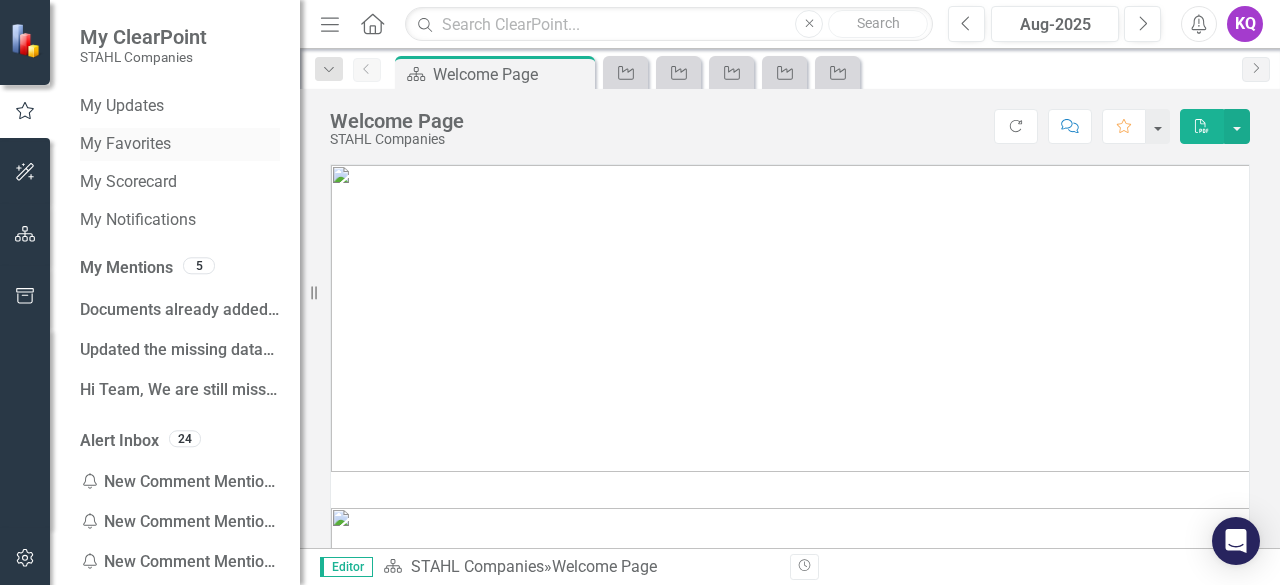 click on "My Favorites" at bounding box center [180, 144] 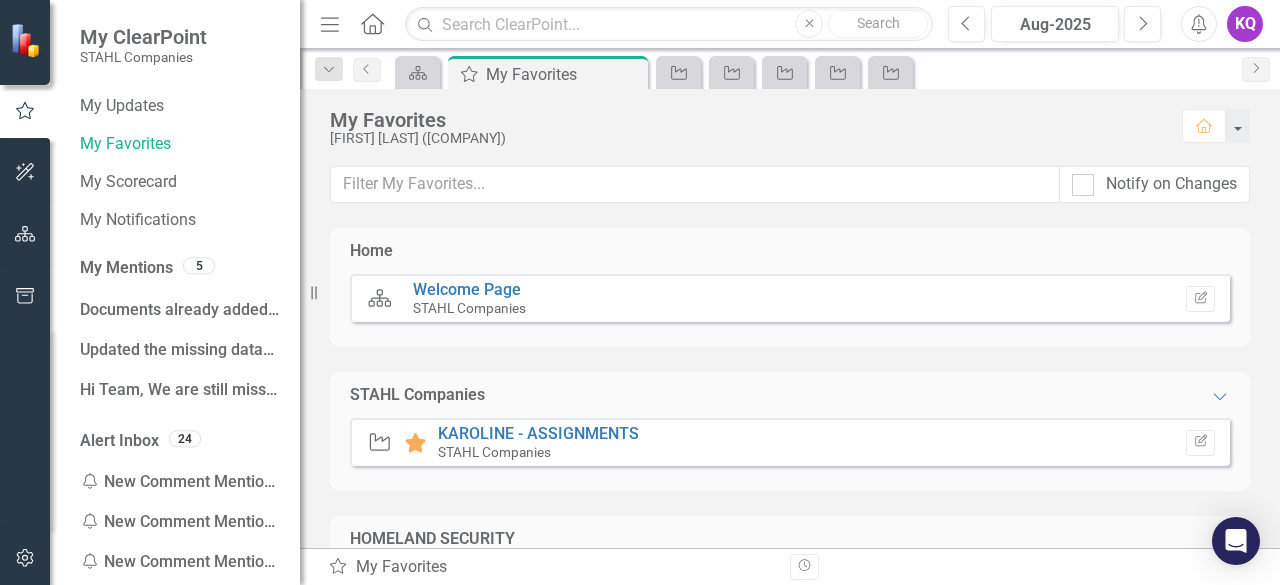 click 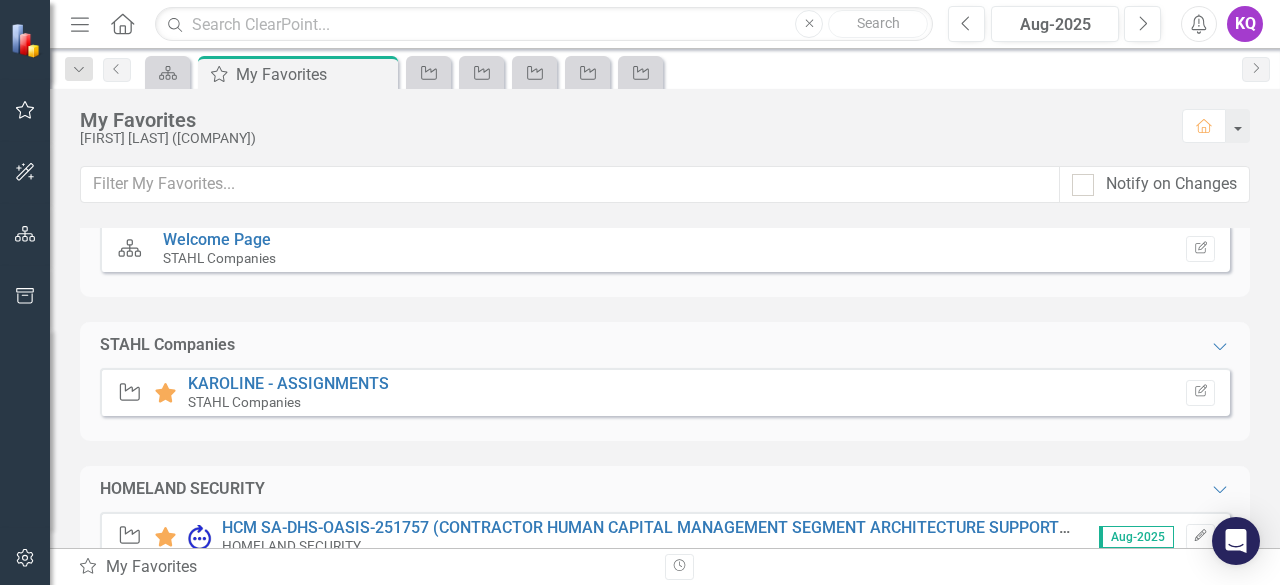 scroll, scrollTop: 0, scrollLeft: 0, axis: both 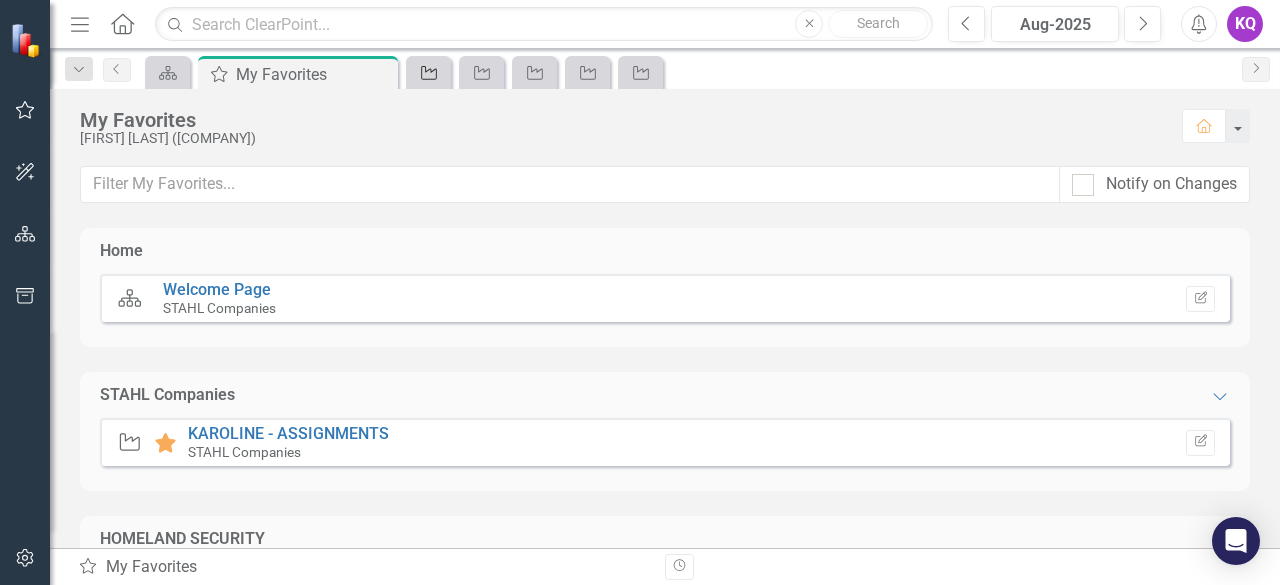 click on "Opportunity" 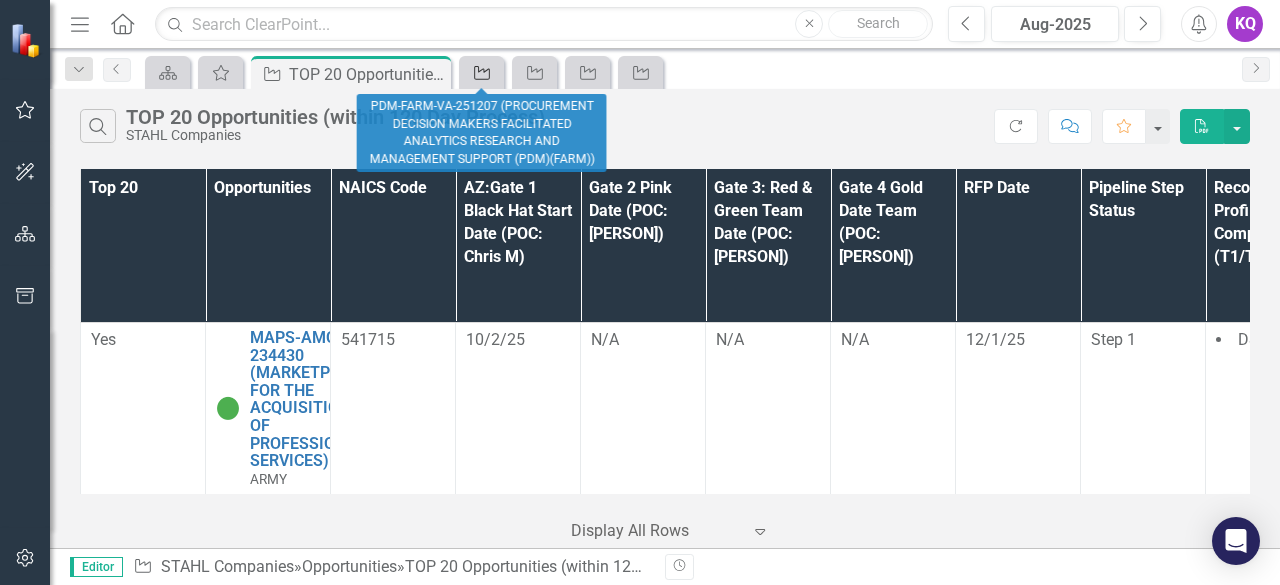 click on "Opportunity" 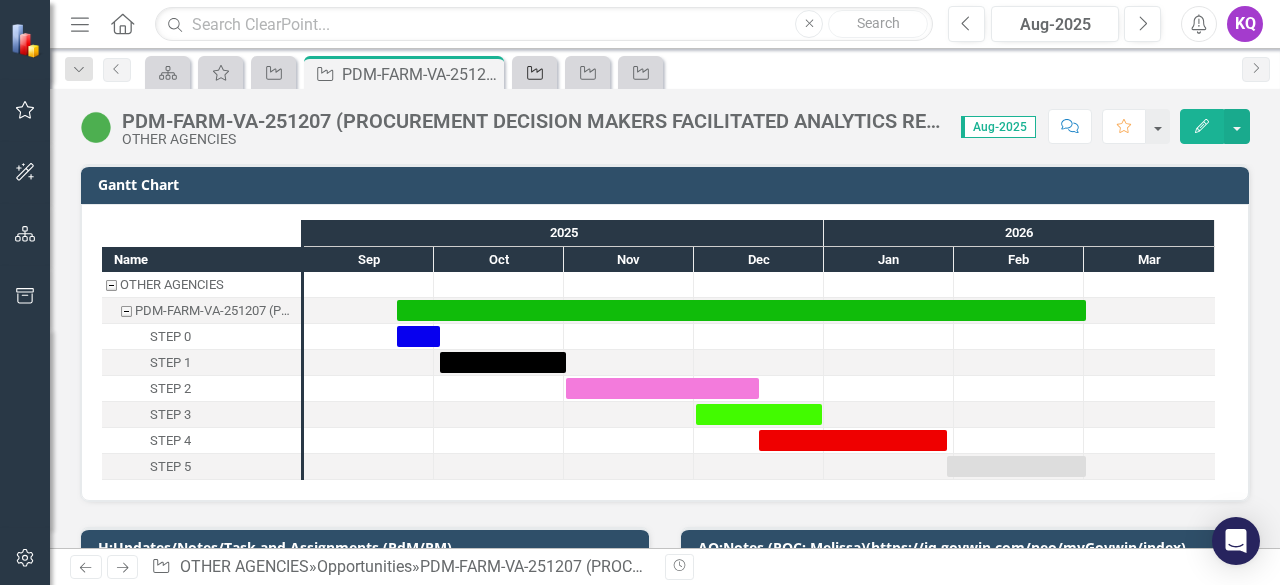 click on "Opportunity" at bounding box center [531, 72] 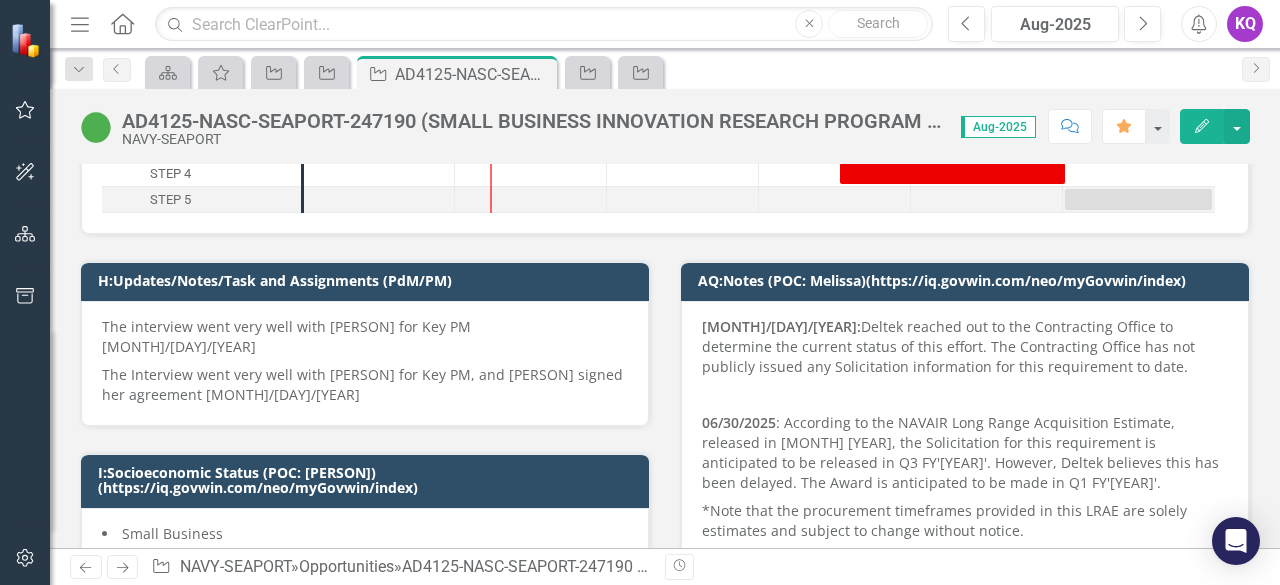 scroll, scrollTop: 266, scrollLeft: 0, axis: vertical 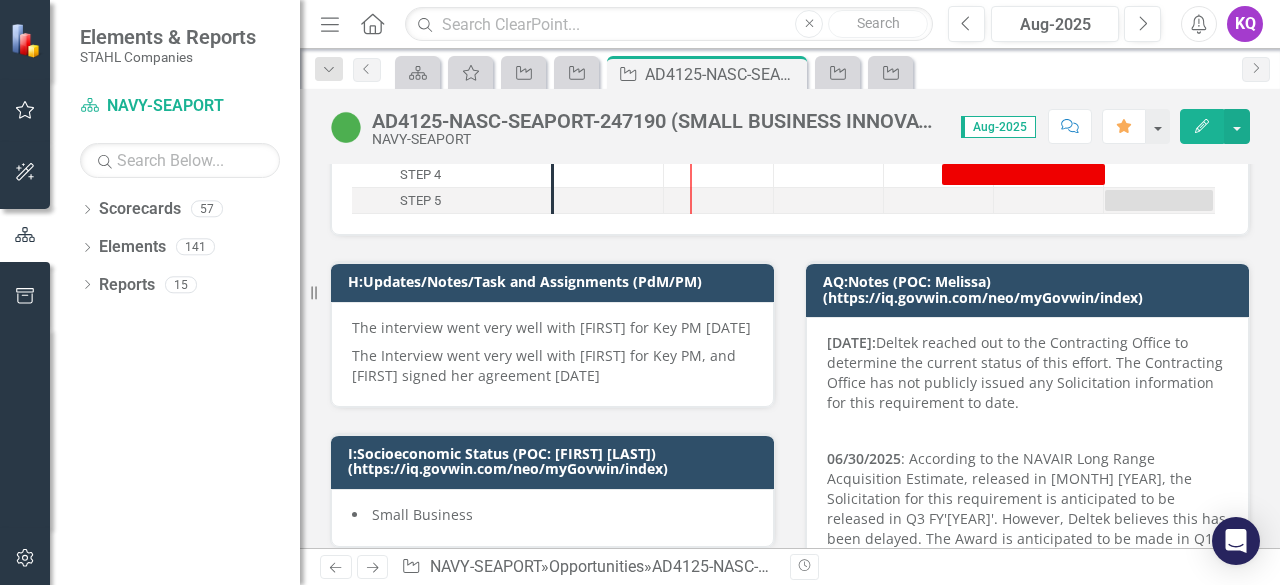 click on "Menu" 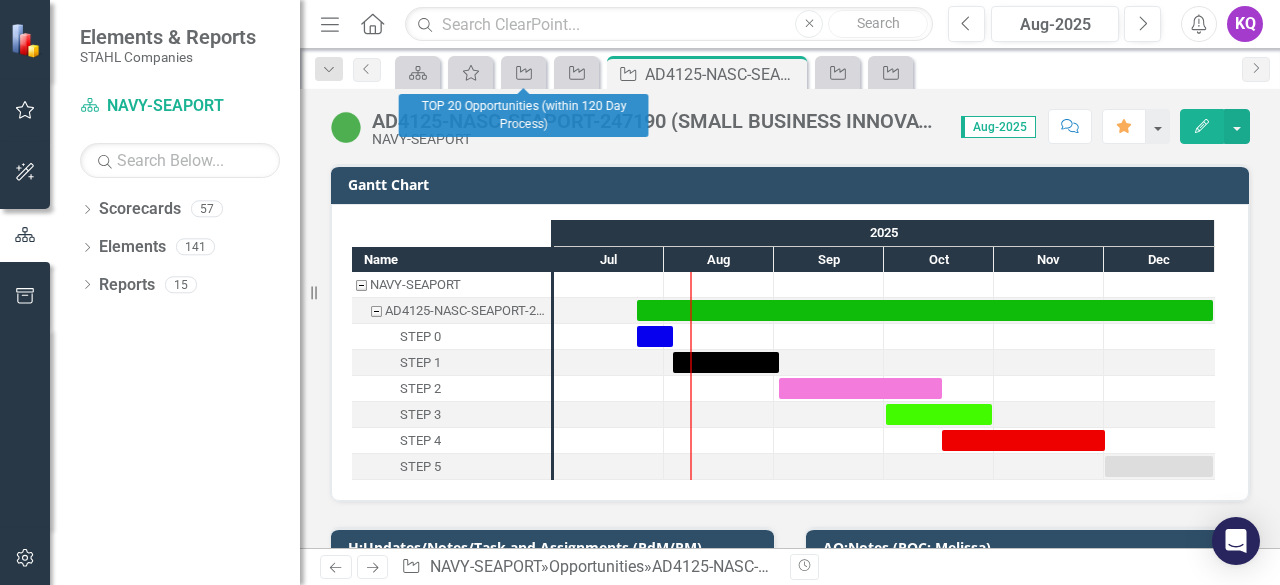 scroll, scrollTop: 0, scrollLeft: 0, axis: both 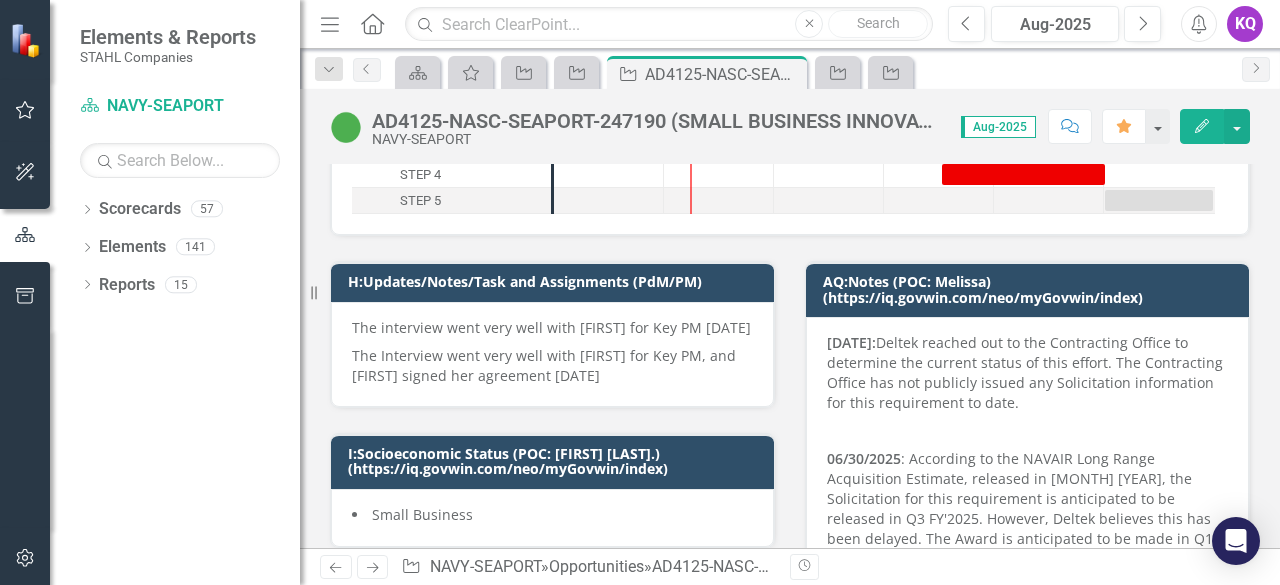 click on "Menu" 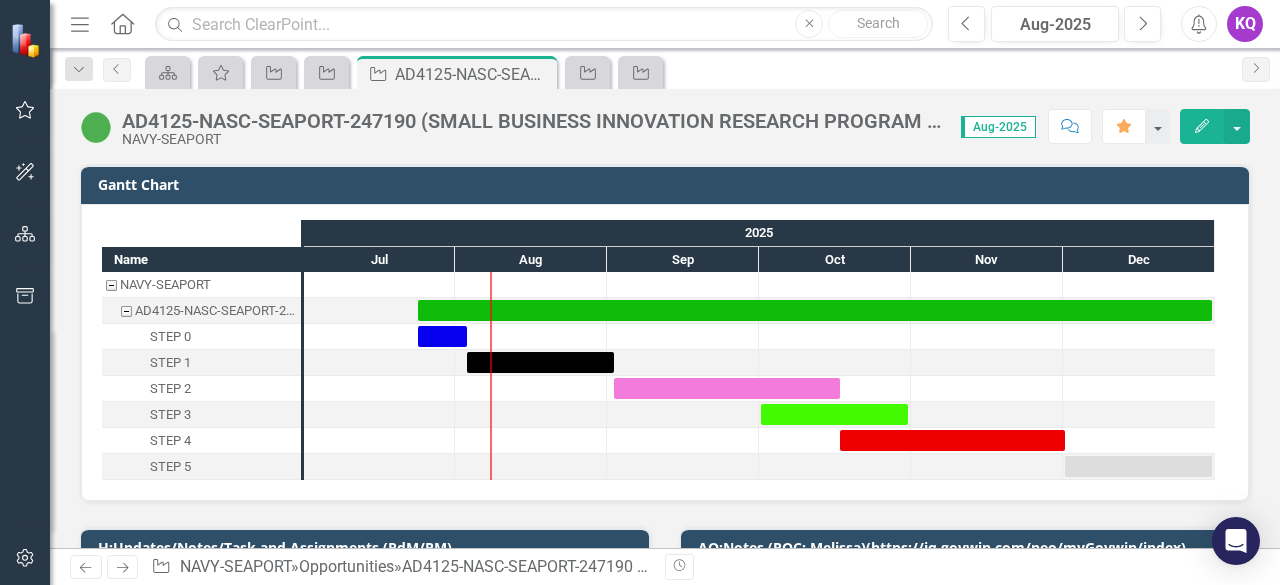 scroll, scrollTop: 0, scrollLeft: 0, axis: both 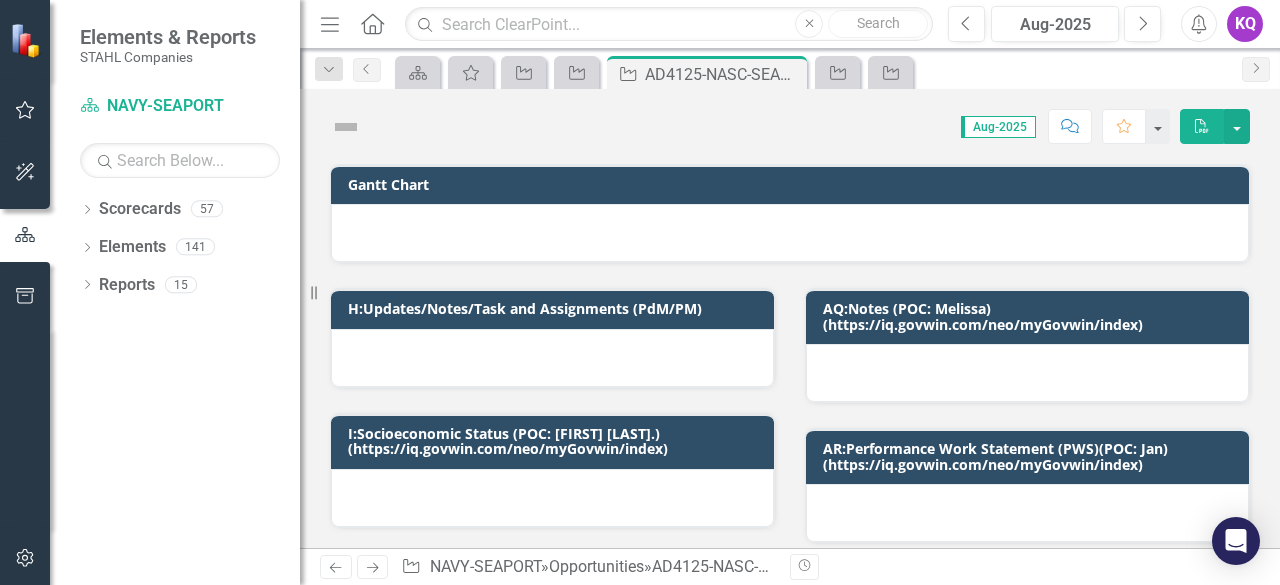 click on "Alerts" 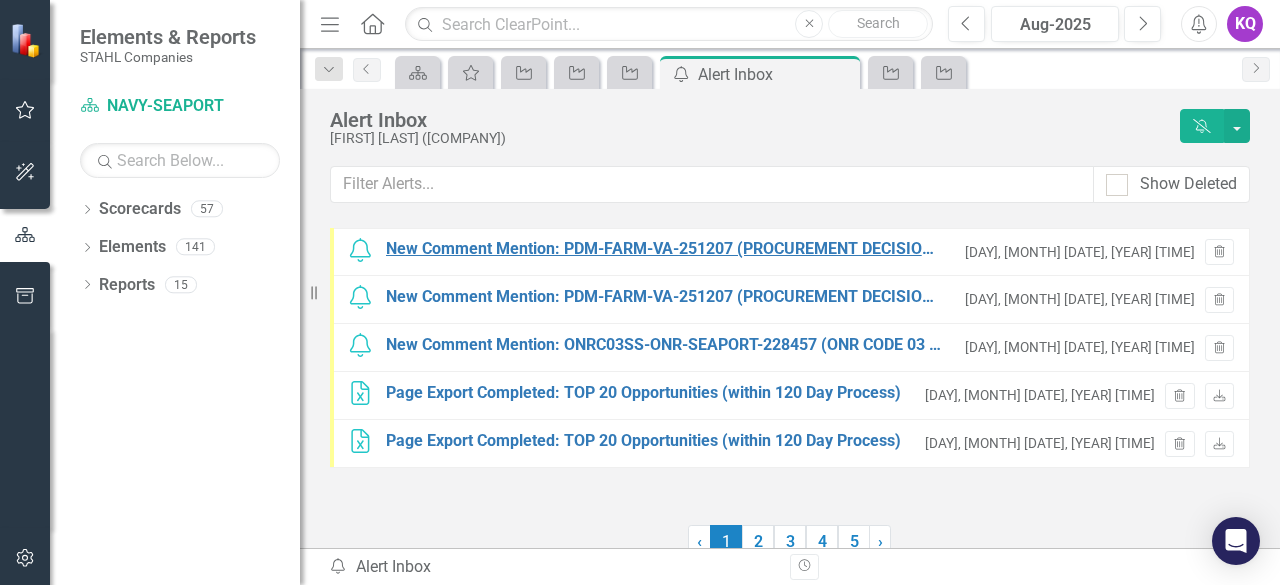 click on "New Comment Mention: PDM-FARM-VA-251207 (PROCUREMENT DECISION MAKERS FACILITATED ANALYTICS RESEARCH AND MANAGEMENT SUPPORT (PDM)(FARM))" at bounding box center [665, 249] 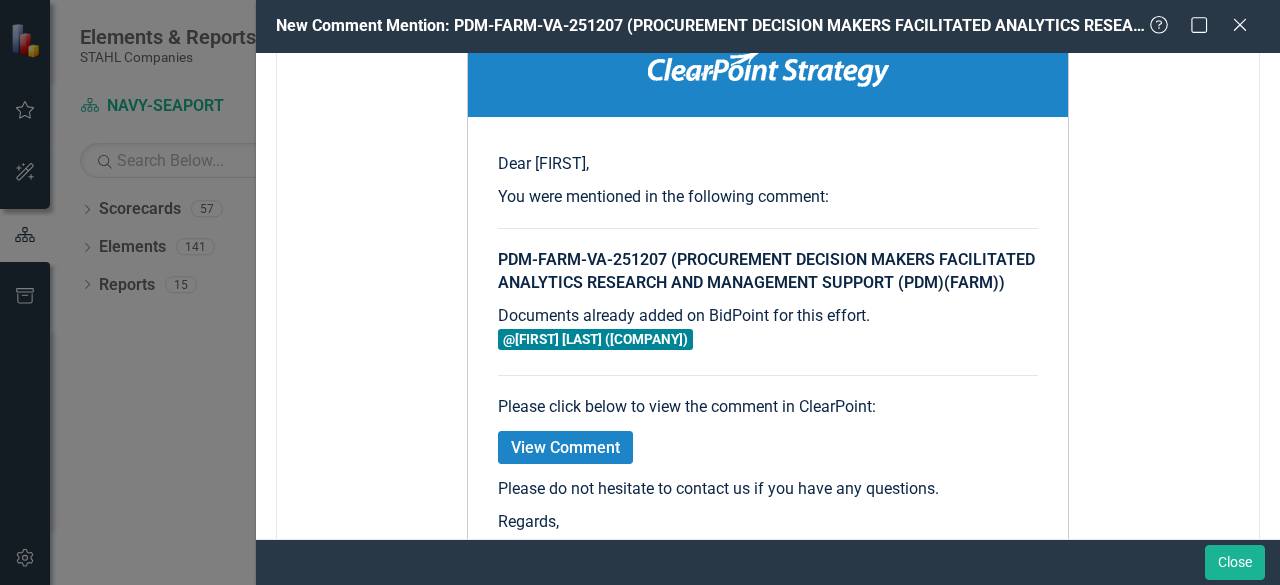 scroll, scrollTop: 0, scrollLeft: 0, axis: both 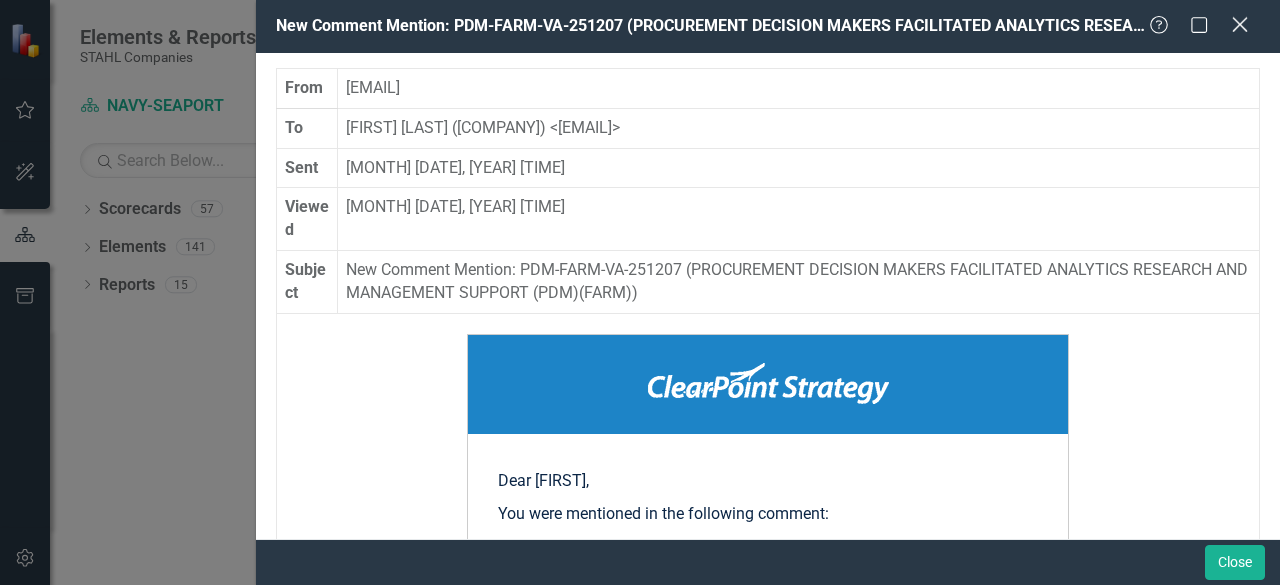 click on "Close" 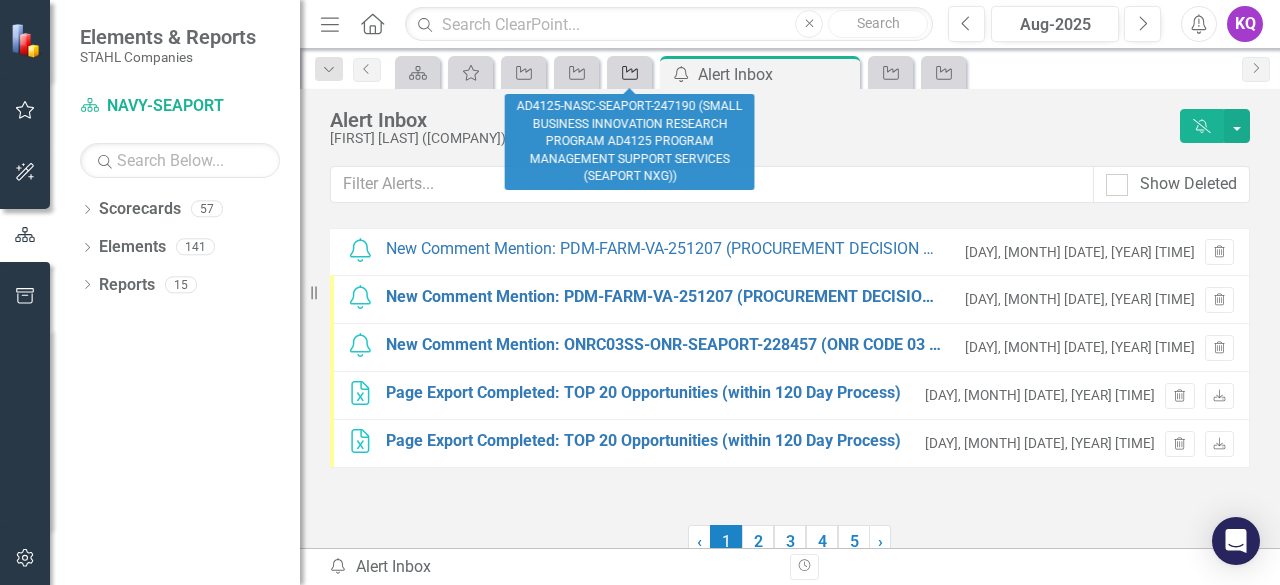click on "Opportunity" 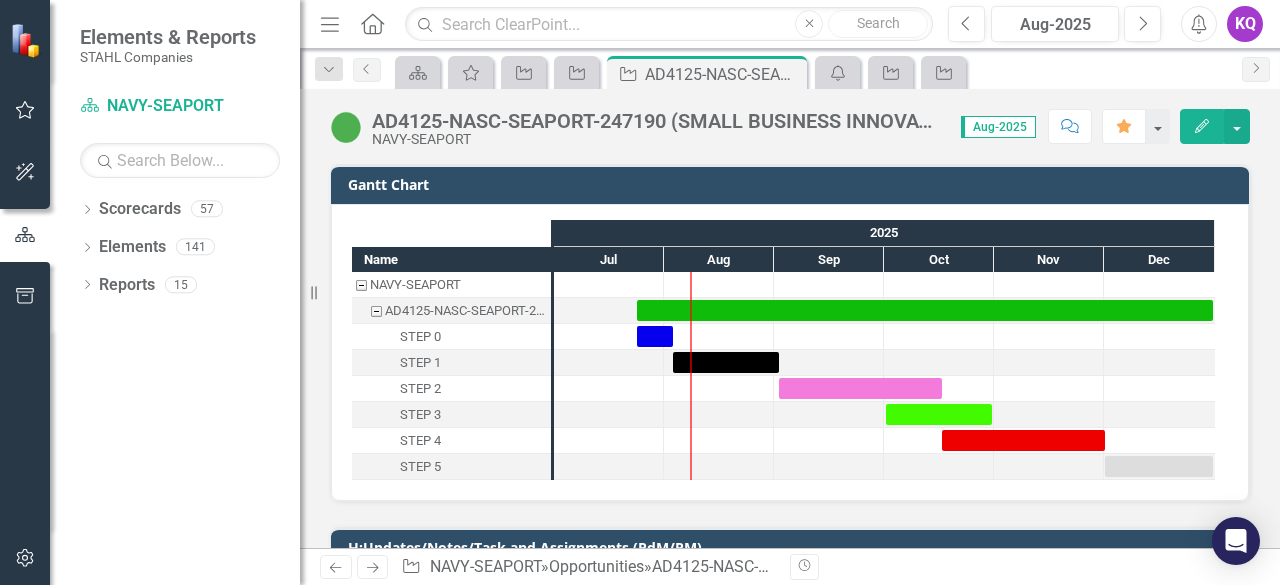click on "AD4125-NASC-SEAPORT-247190 (SMALL BUSINESS INNOVATION RESEARCH PROGRAM AD4125 PROGRAM MANAGEMENT SUPPORT SERVICES (SEAPORT NXG))" at bounding box center [656, 121] 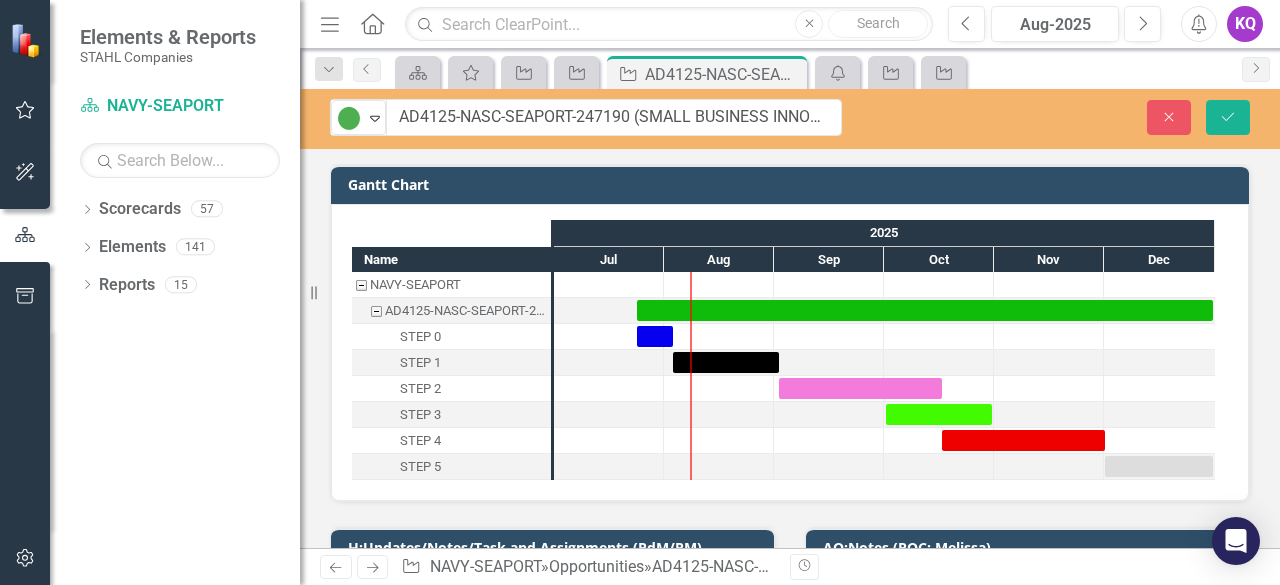 click on "AD4125-NASC-SEAPORT-247190 (SMALL BUSINESS INNOVATION RESEARCH PROGRAM AD4125 PROGRAM MANAGEMENT SUPPORT SERVICES (SEAPORT NXG))" at bounding box center [614, 117] 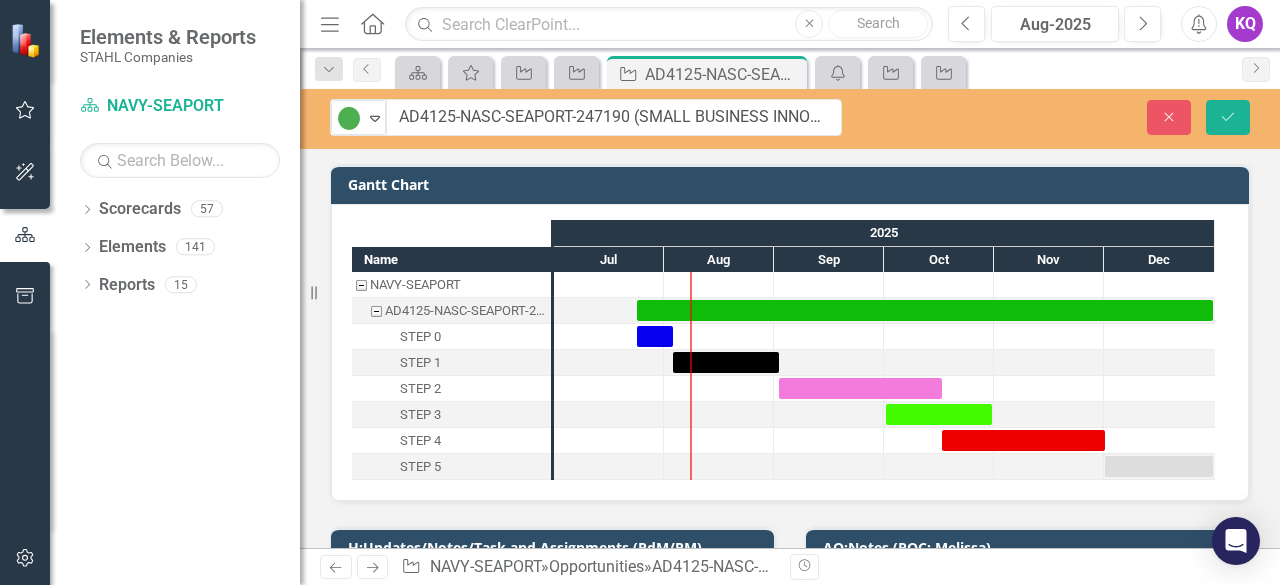 click on "AD4125-NASC-SEAPORT-247190 (SMALL BUSINESS INNOVATION RESEARCH PROGRAM AD4125 PROGRAM MANAGEMENT SUPPORT SERVICES (SEAPORT NXG))" at bounding box center [614, 117] 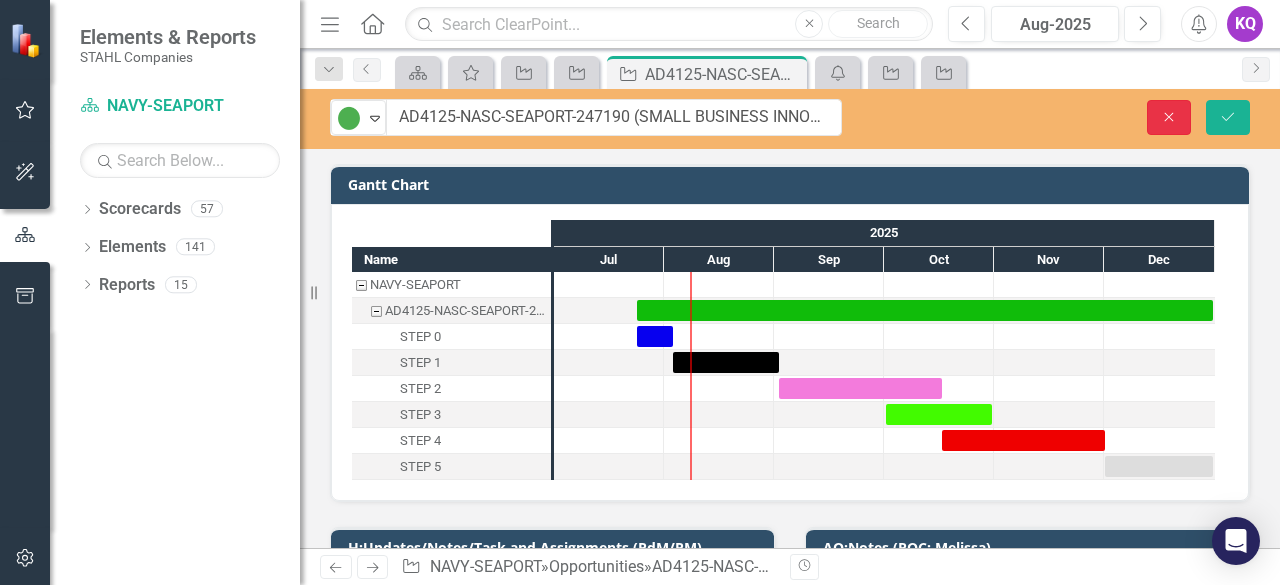 click on "Close" at bounding box center [1169, 117] 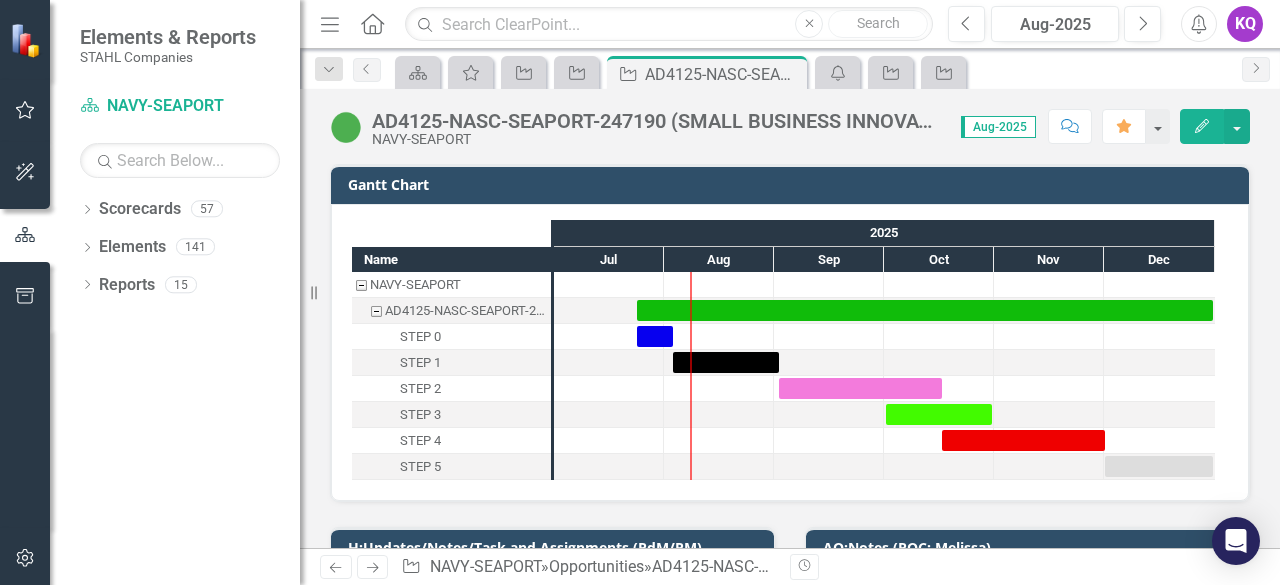 click on "Name NAVY-SEAPORT AD4125-NASC-SEAPORT-247190 (SMALL BUSINESS INNOVATION RESEARCH PROGRAM AD4125 PROGRAM MANAGEMENT SUPPORT SERVICES (SEAPORT NXG)) STEP 0 STEP 1 STEP 2 STEP 3 STEP 4 STEP 5 [YEAR] [MONTH] [MONTH] [MONTH] [MONTH] [MONTH] [MONTH]" at bounding box center (790, 352) 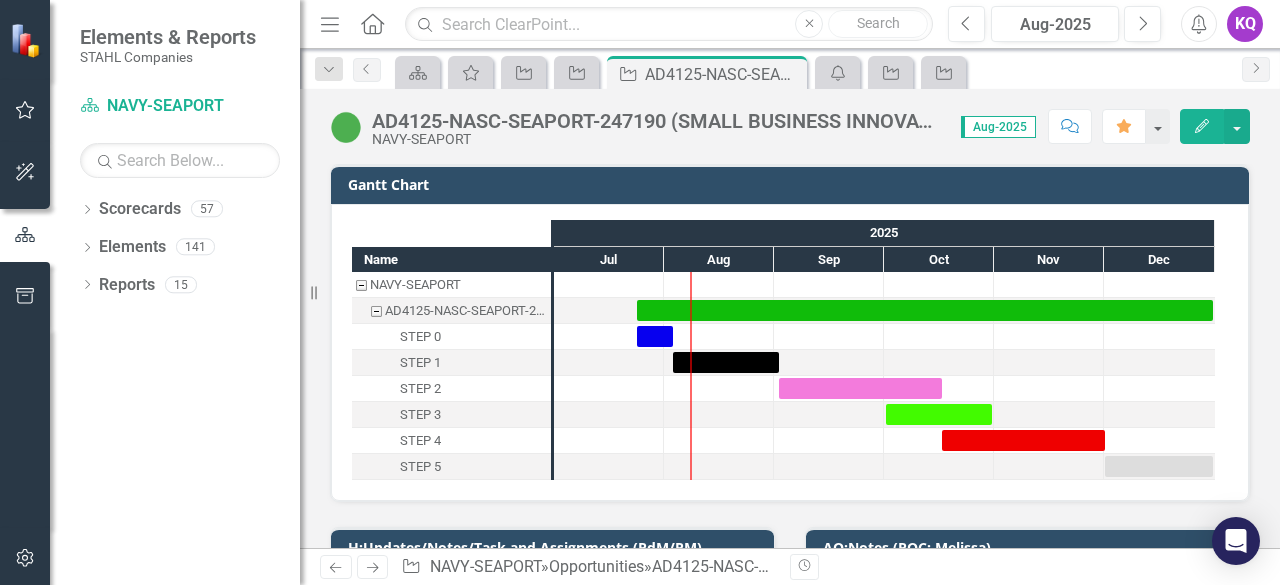 click 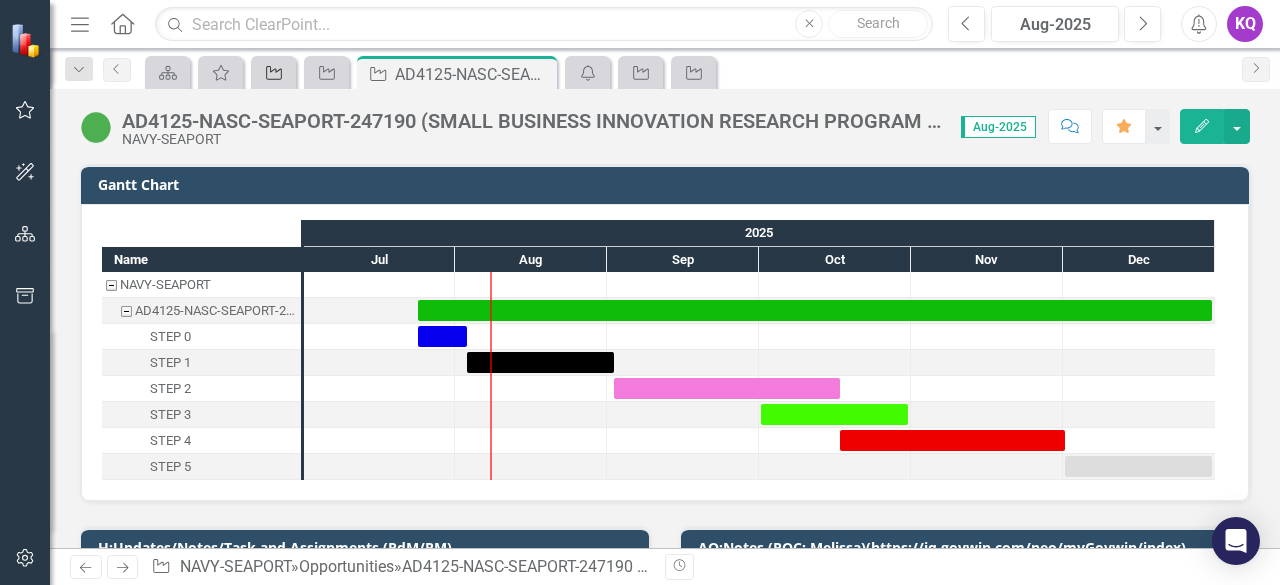 click on "Opportunity" 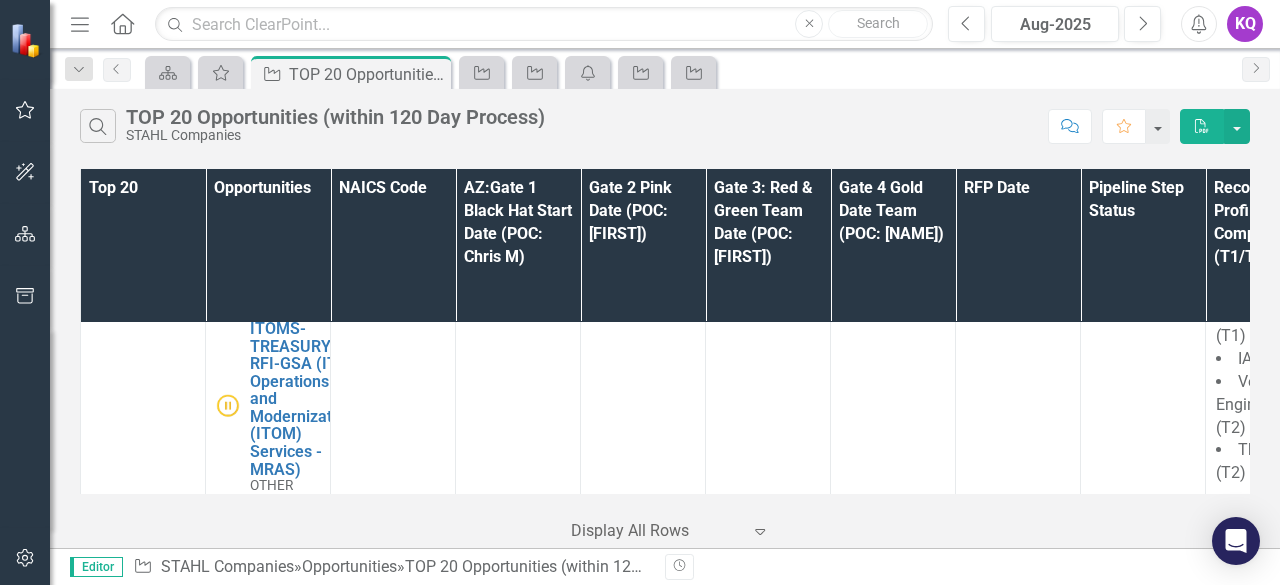 scroll, scrollTop: 4818, scrollLeft: 614, axis: both 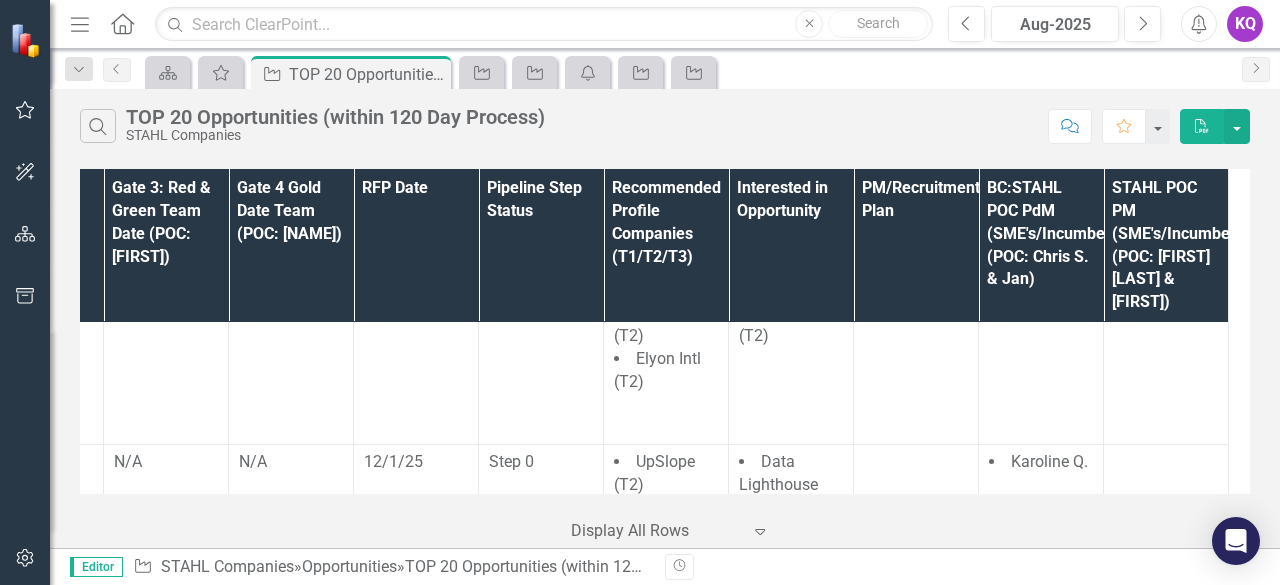 click on "Top 20 Opportunities NAICS Code AZ:Gate 1 Black Hat Start Date (POC: [FIRST] [LAST]) Gate 2 Pink Date (POC: [FIRST]) Gate 3: Red & Green Team Date (POC: [FIRST]) Gate 4 Gold Date Team (POC: [FIRST]) RFP Date Pipeline Step Status Recommended Profile Companies (T1/T2/T3) Interested in Opportunity PM/Recruitment Plan BC:STAHL POC PdM (SME's/Incumbent) (POC: [FIRST] [LAST] & [FIRST]) STAHL POC PM (SME's/Incumbent) (POC: [FIRST] [LAST] & [FIRST]) Yes MAPS-AMC-234430 (MARKETPLACE FOR THE ACQUISITION OF PROFESSIONAL SERVICES) ARMY Edit Edit Opportunity Link Open Element 541715 [DATE] N/A N/A N/A [DATE] Step 1 D&B (T3) ChameleCO (T0) KTG (T0) Pink Summit (T2) UpSlope (T2) Data Architect (T1) Fermat (T1) InfoSmart (T1) SRM Consultants (T1) IAMUS (T2) Veteran Engineering (T2) York & Whiting (T2) Elyon Intl (T2) Thorben (T2) InfoSmart (T1) Elyon Intl (T2) Thorben (T2) Yes RFQ1755832-AMC-CIO-GSAMAS (Army - G6 Modernization and Enterprise IT Support) ARMY Edit Edit Opportunity Link Open Element 541513 [DATE] N/A N/A N/A [DATE] Step 1 Elyon Intl (T2) Yes" at bounding box center (665, 356) 